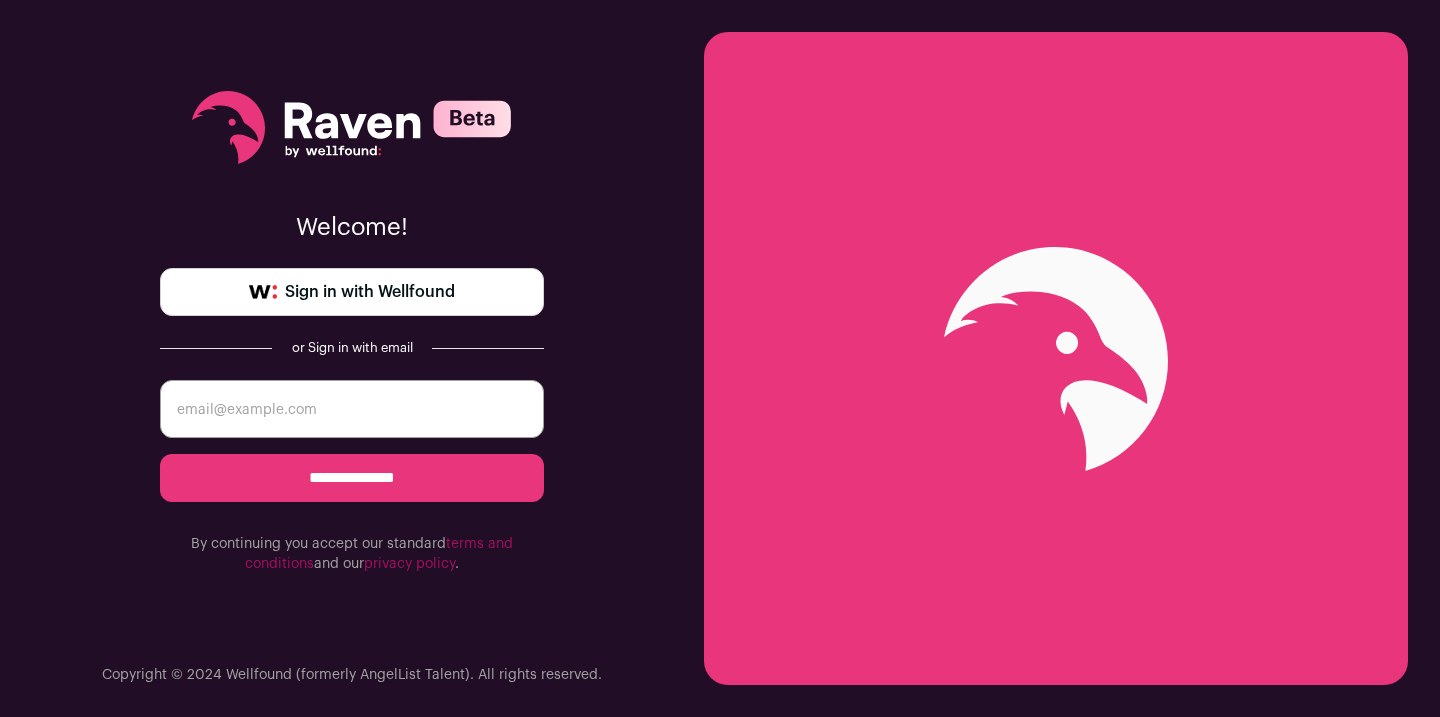scroll, scrollTop: 0, scrollLeft: 0, axis: both 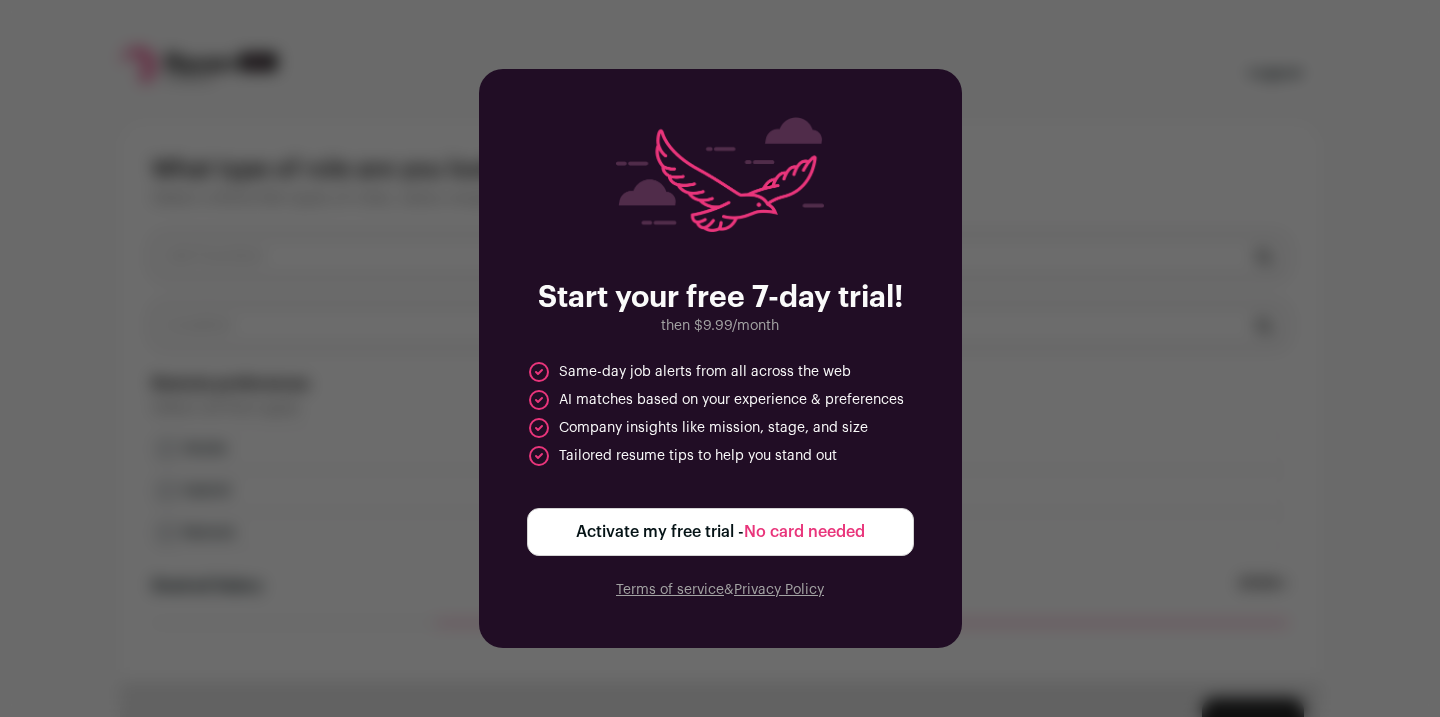 click on "No card needed" at bounding box center [804, 532] 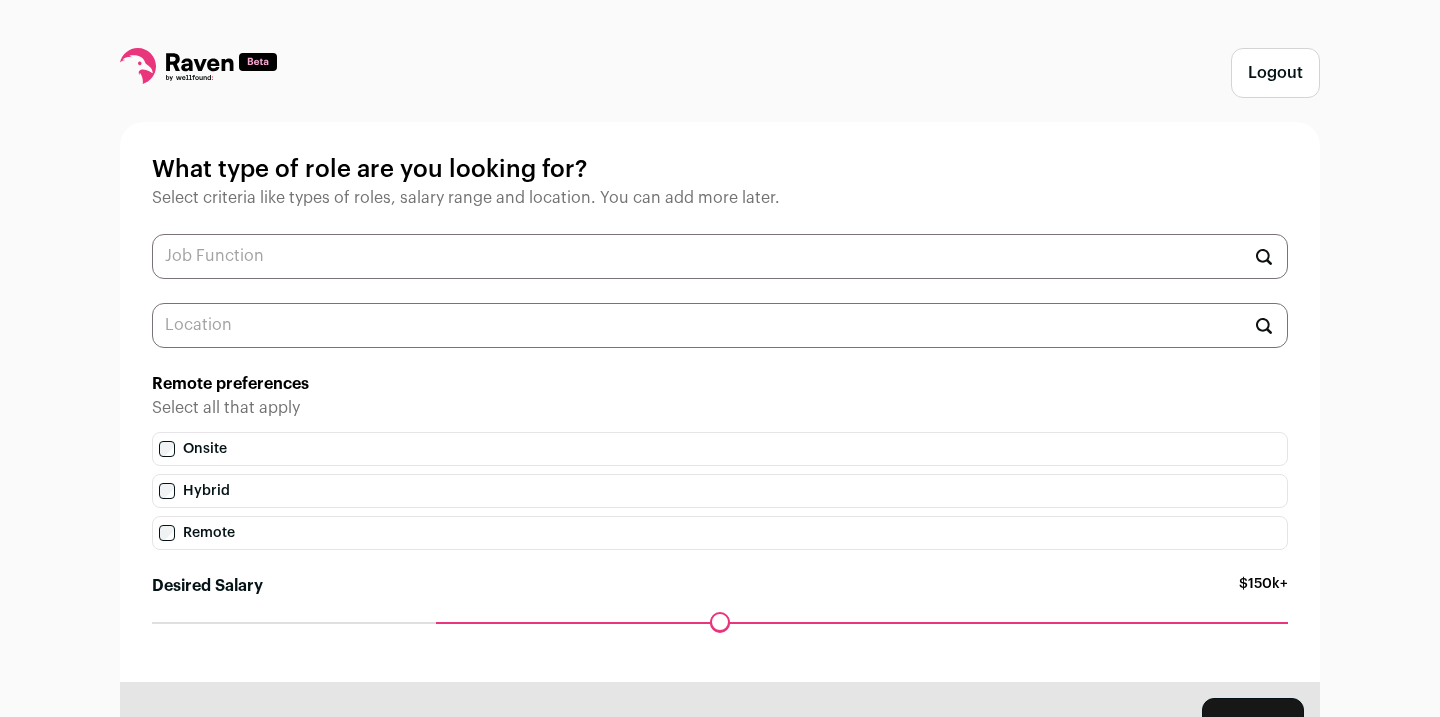 scroll, scrollTop: 0, scrollLeft: 0, axis: both 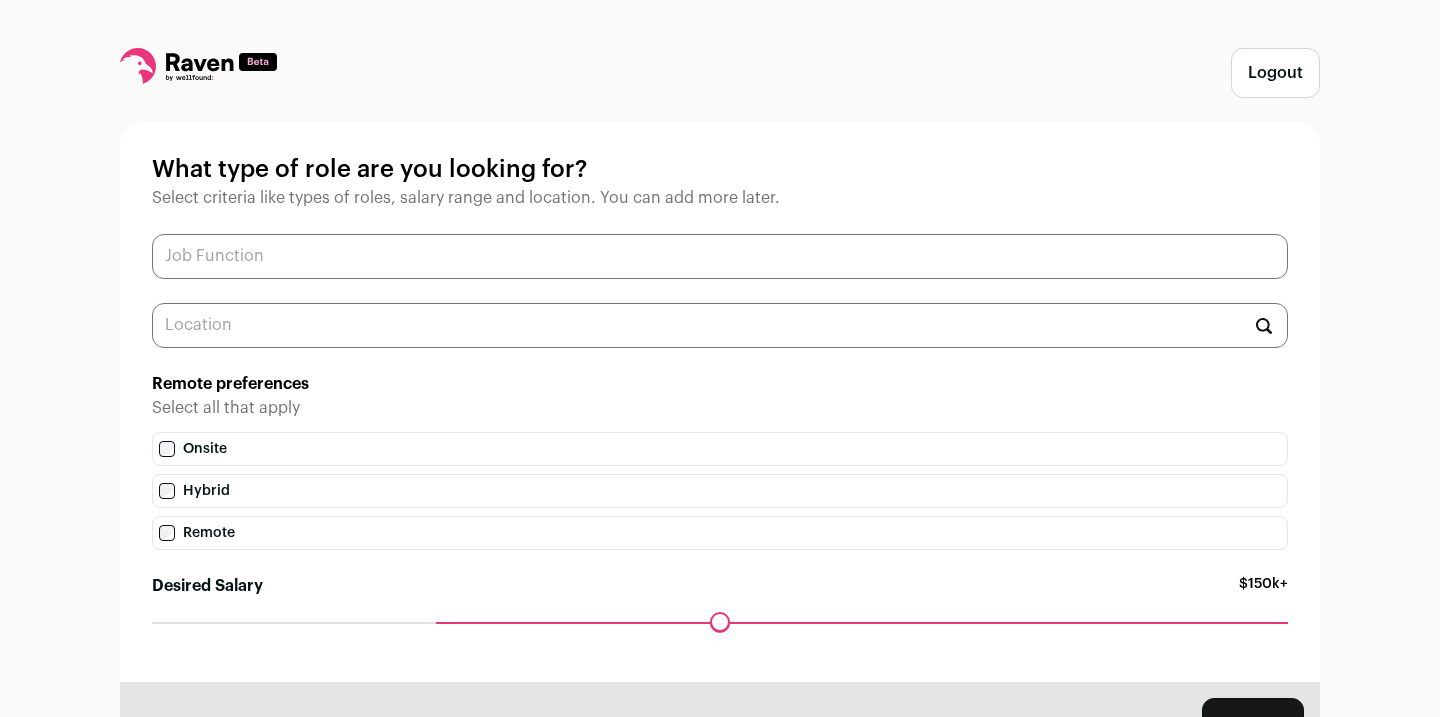 click at bounding box center [720, 256] 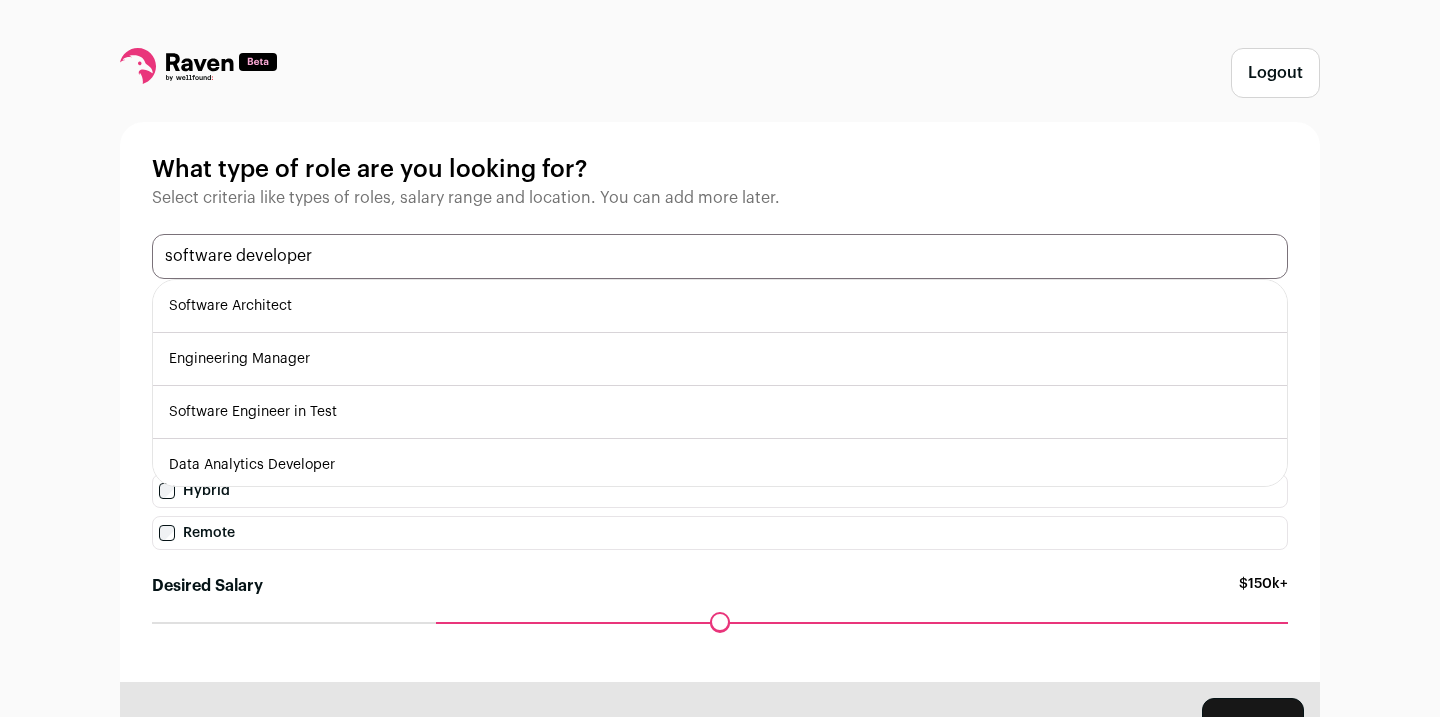 type on "software developer" 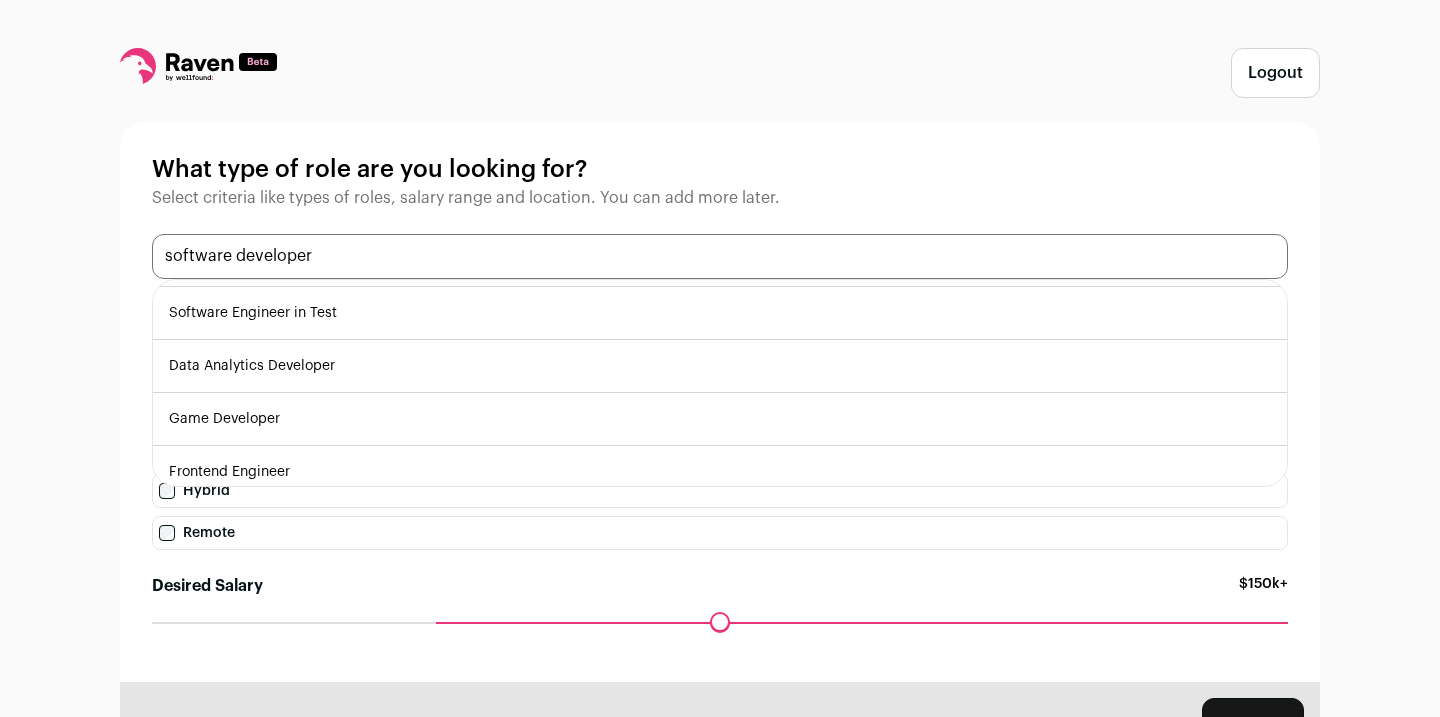 scroll, scrollTop: 112, scrollLeft: 0, axis: vertical 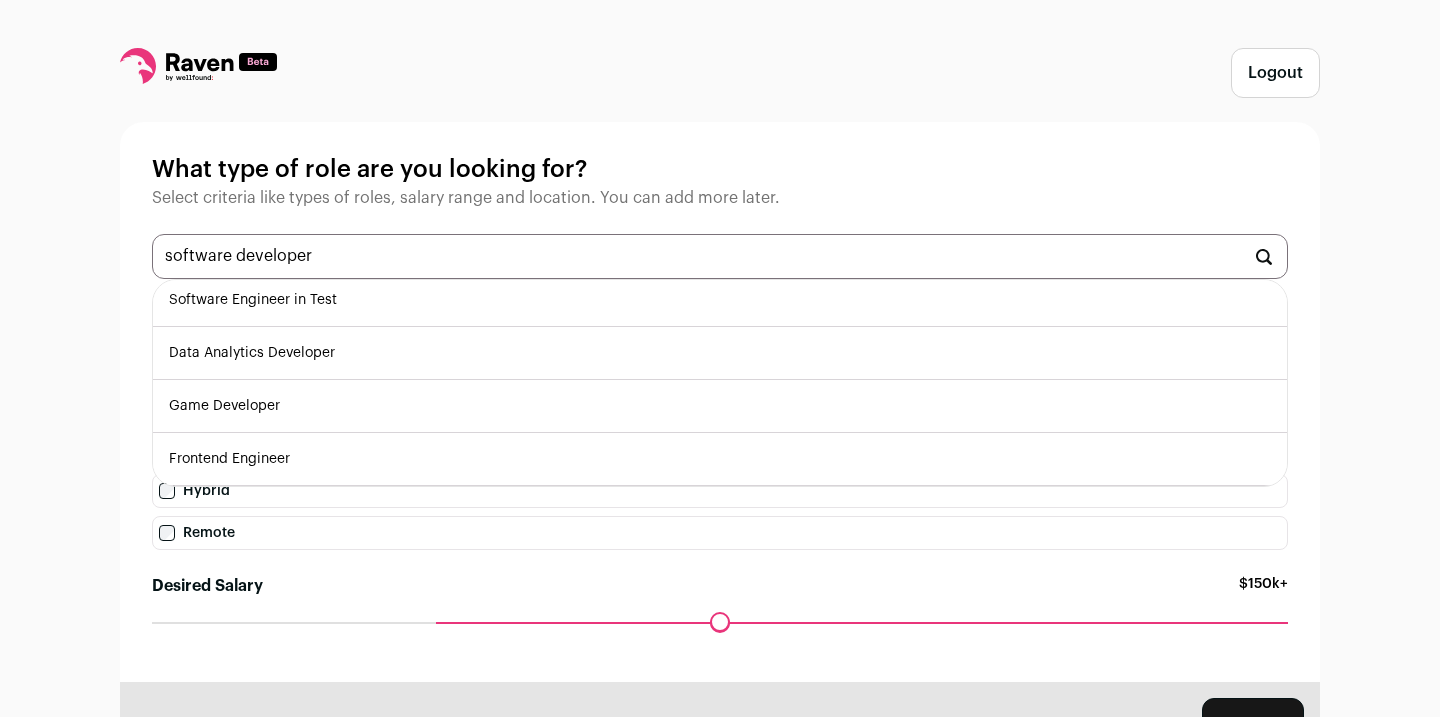 click on "Frontend Engineer" at bounding box center (720, 459) 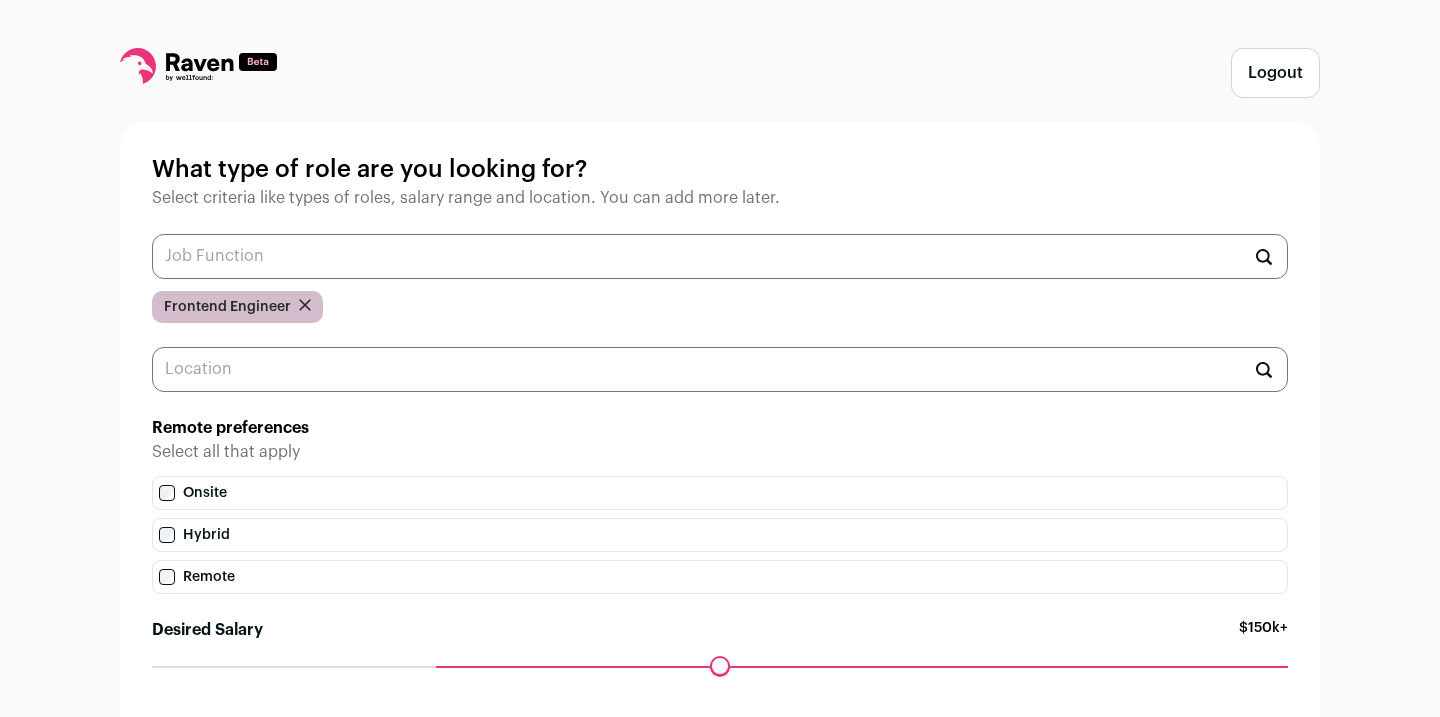 scroll, scrollTop: 0, scrollLeft: 0, axis: both 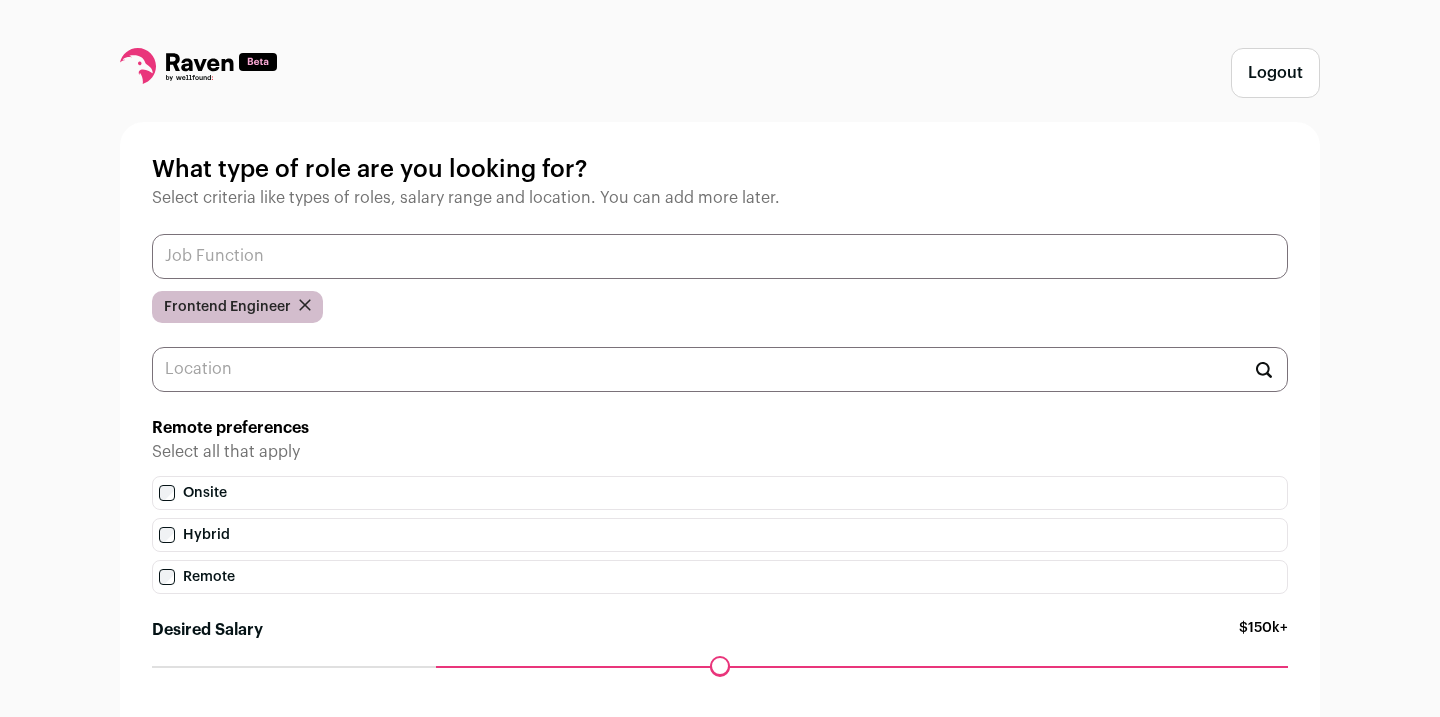click at bounding box center (720, 256) 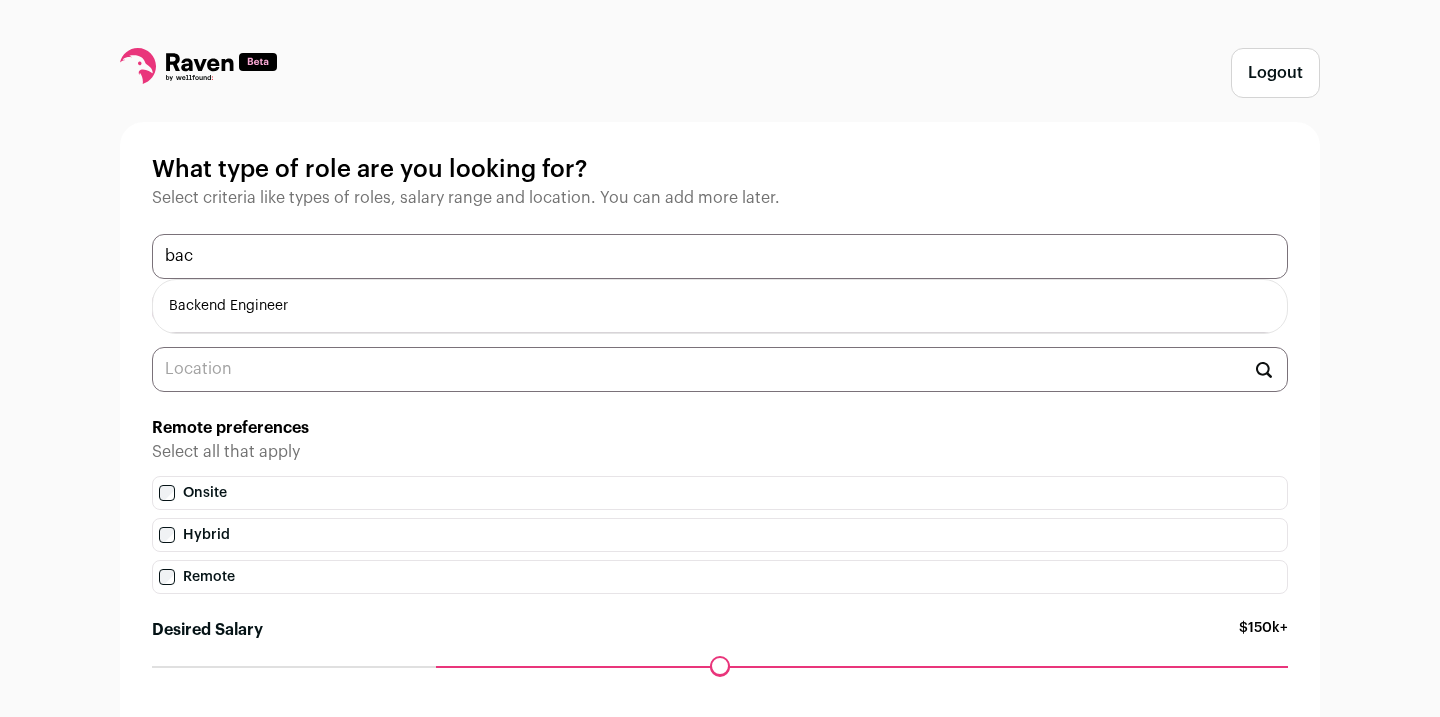 type on "bac" 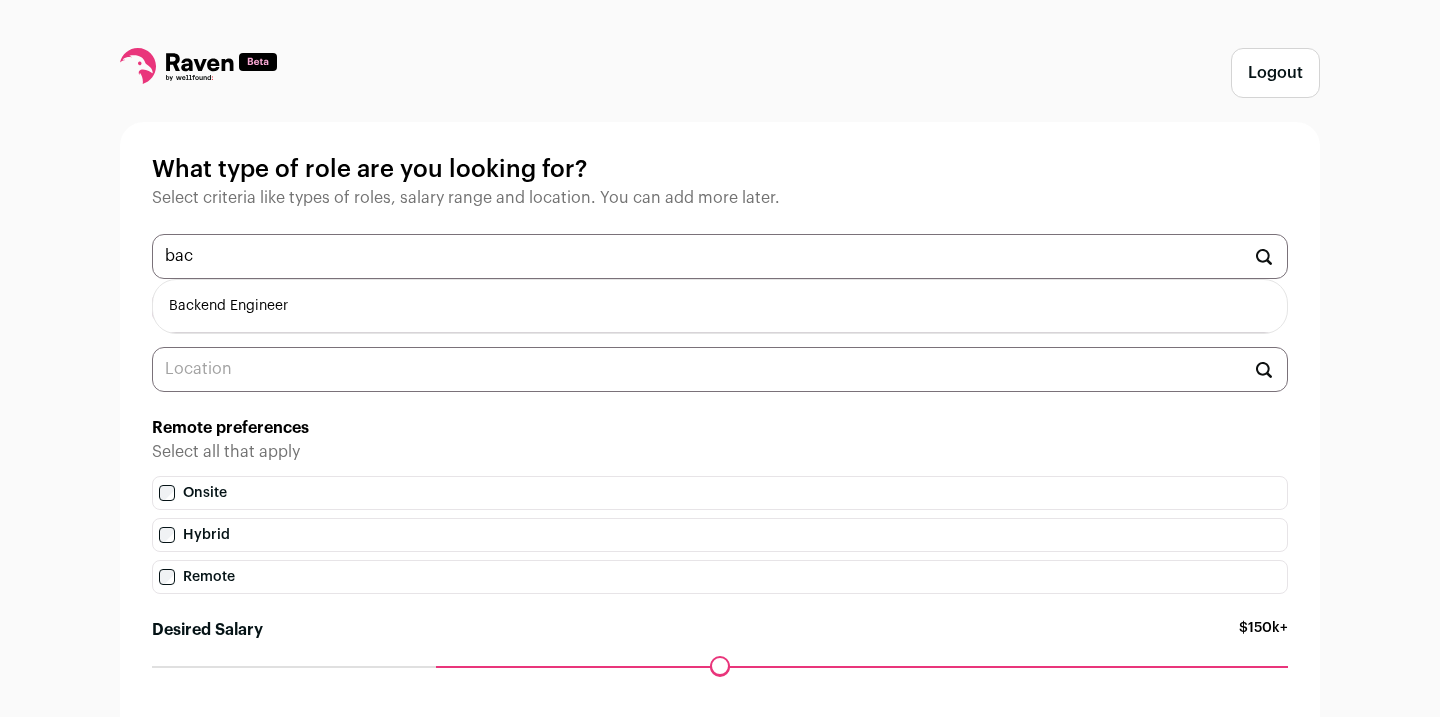 click on "Backend Engineer" at bounding box center [720, 306] 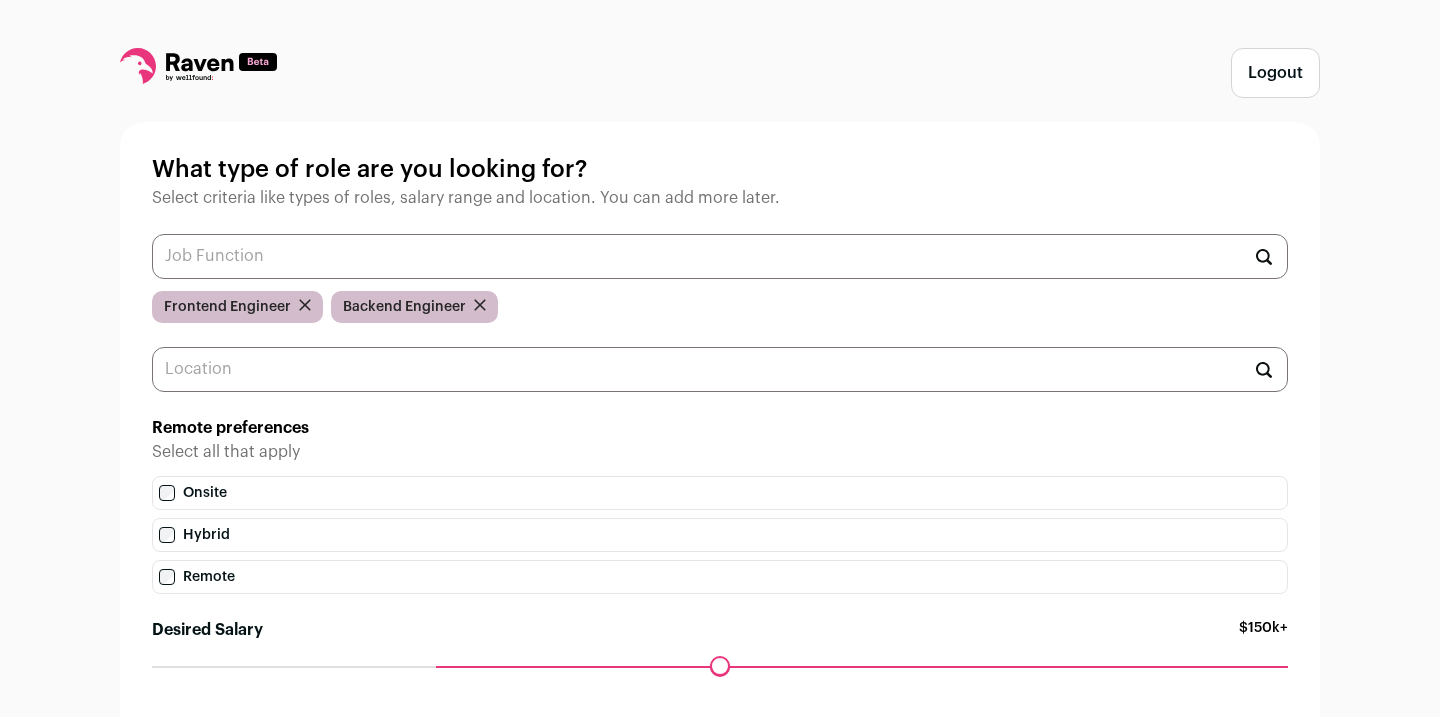 scroll, scrollTop: 0, scrollLeft: 0, axis: both 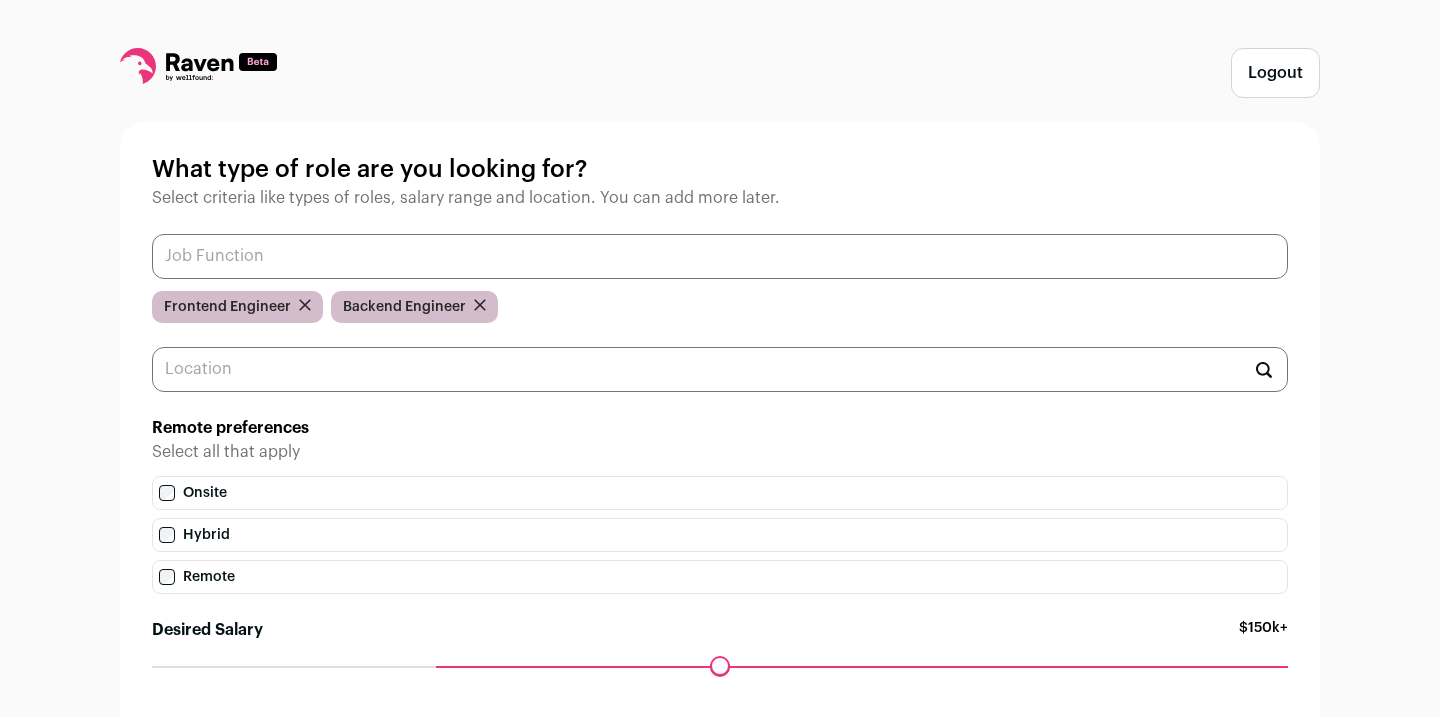 click at bounding box center [720, 256] 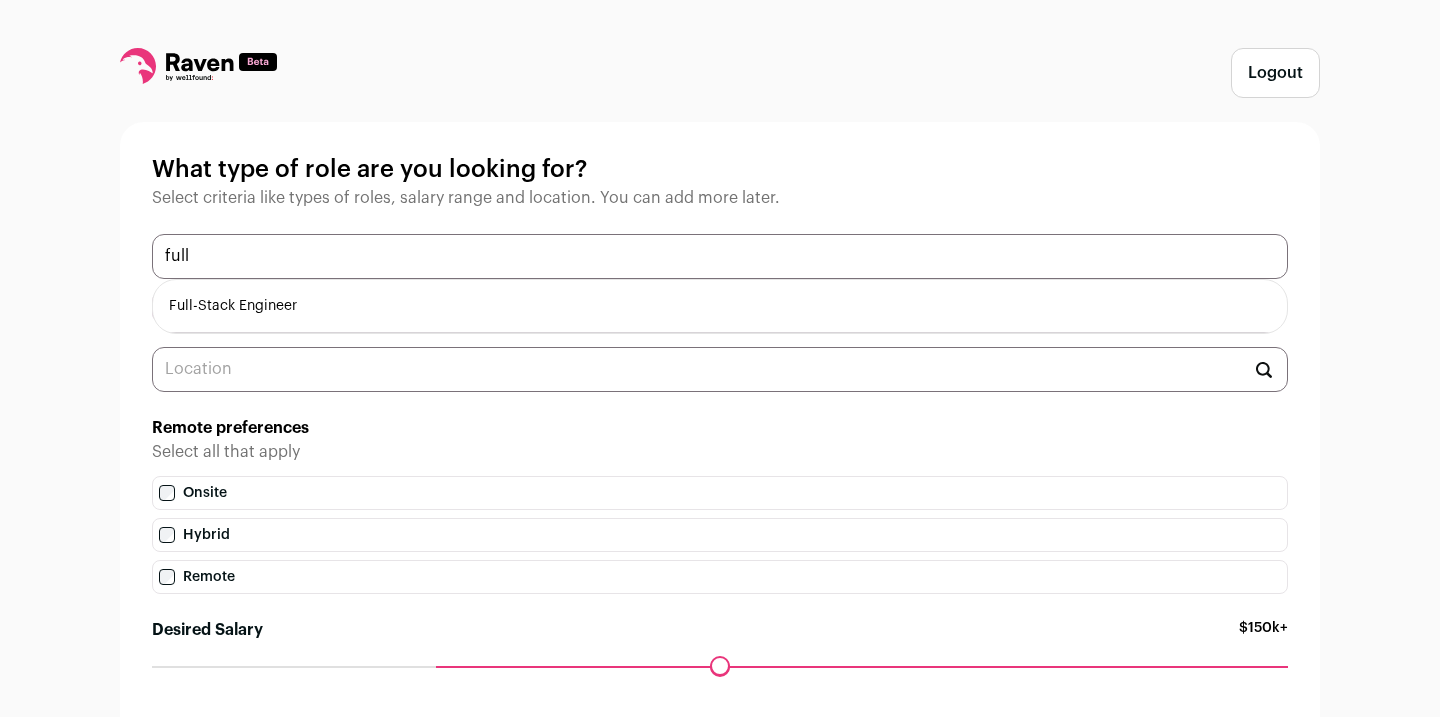 type on "full" 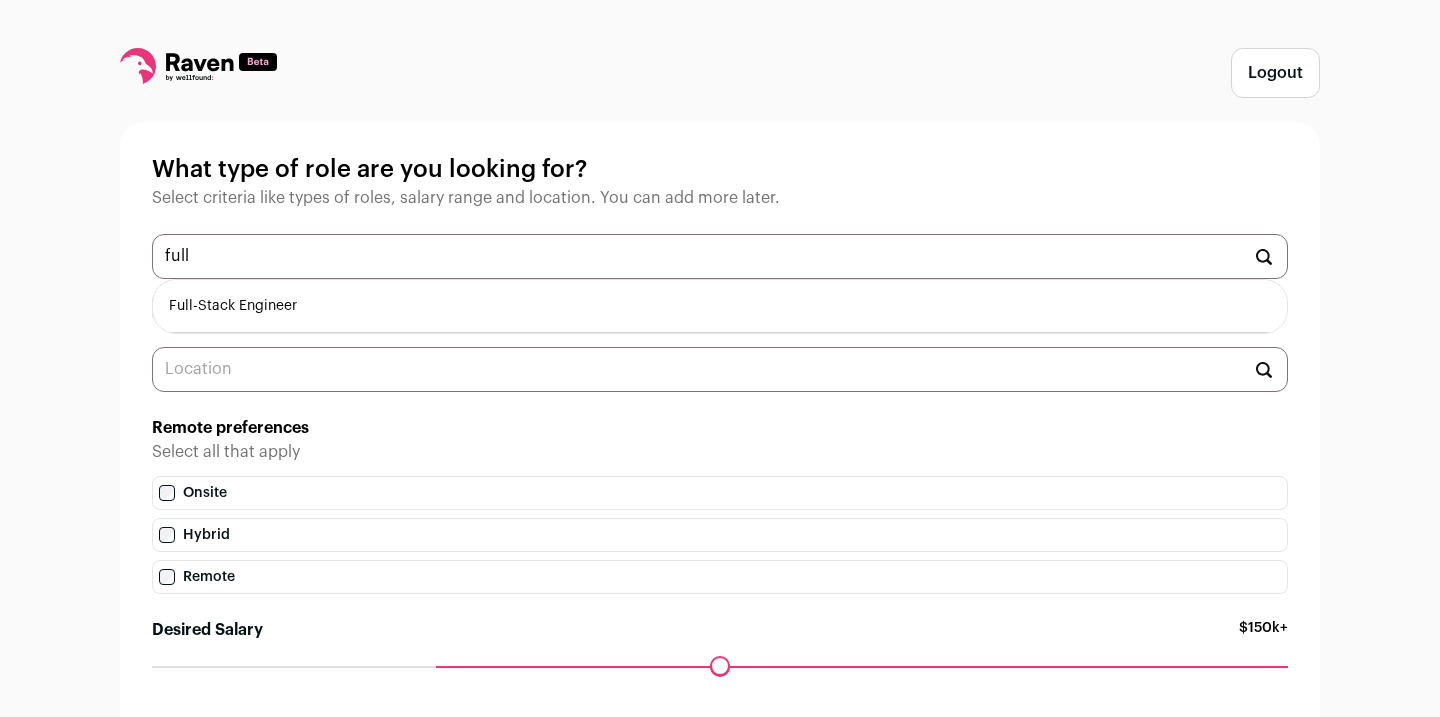 click on "Full-Stack Engineer" at bounding box center (720, 306) 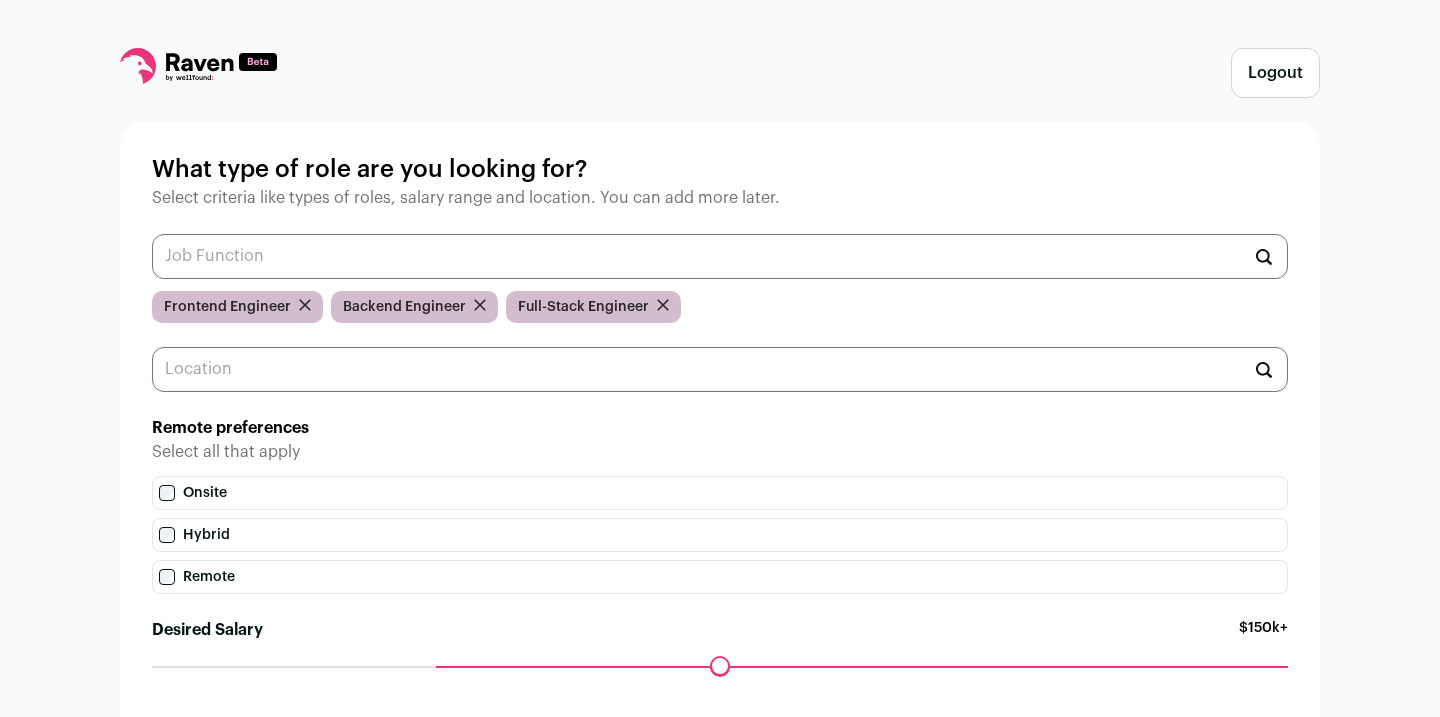 scroll, scrollTop: 0, scrollLeft: 0, axis: both 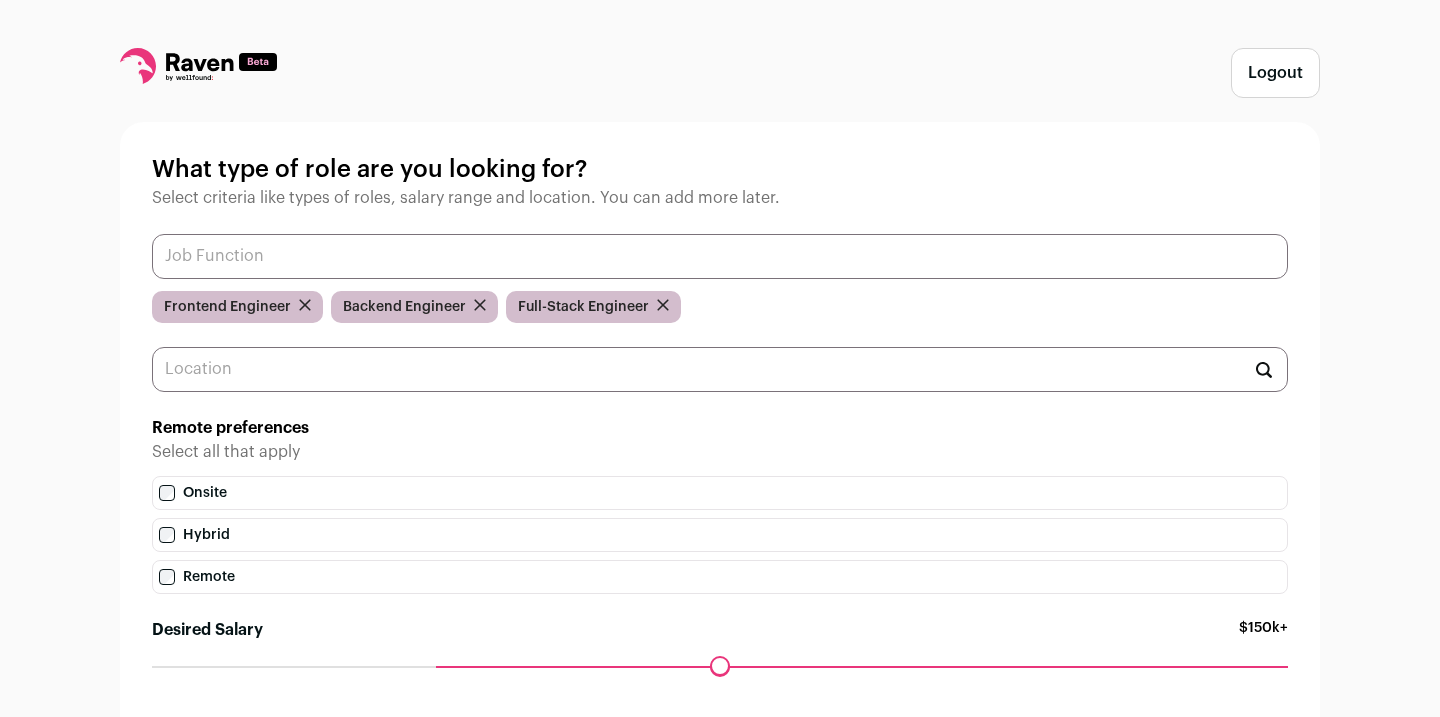 click at bounding box center (720, 256) 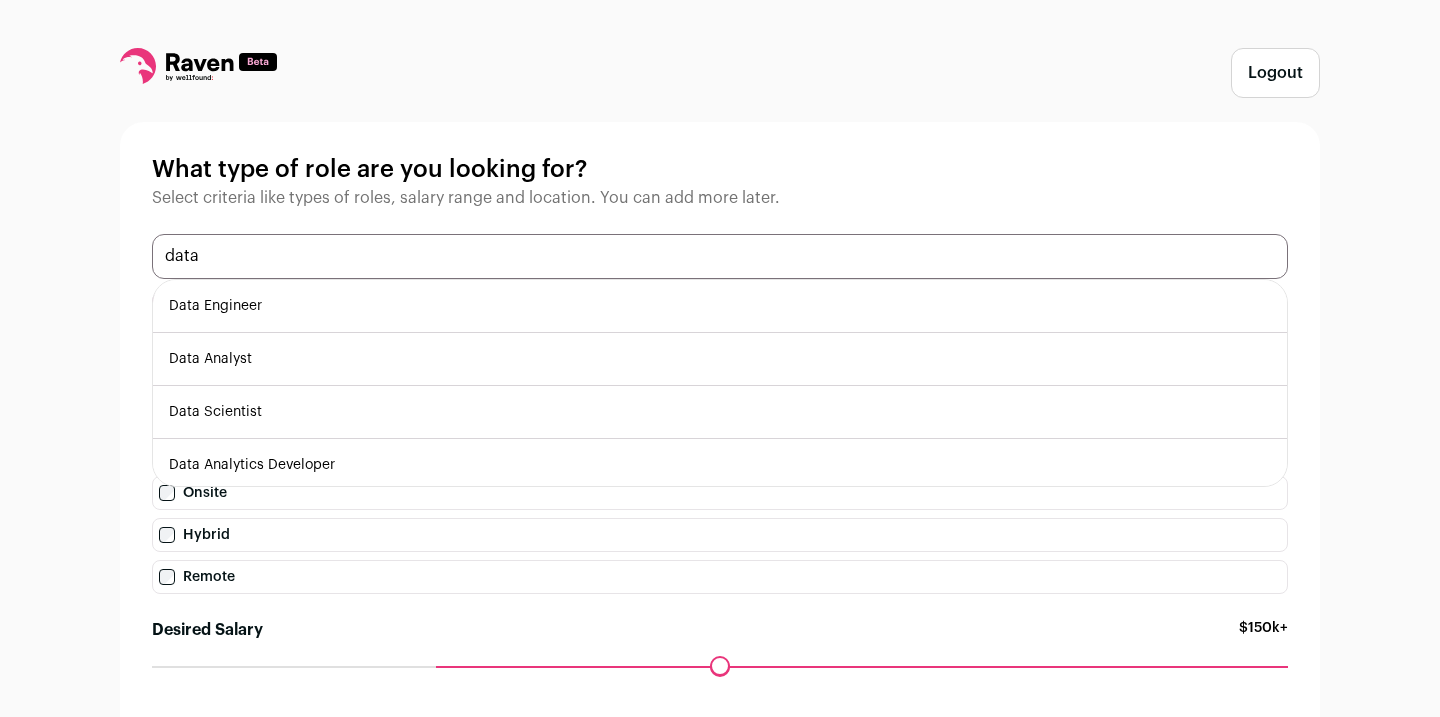 type on "data" 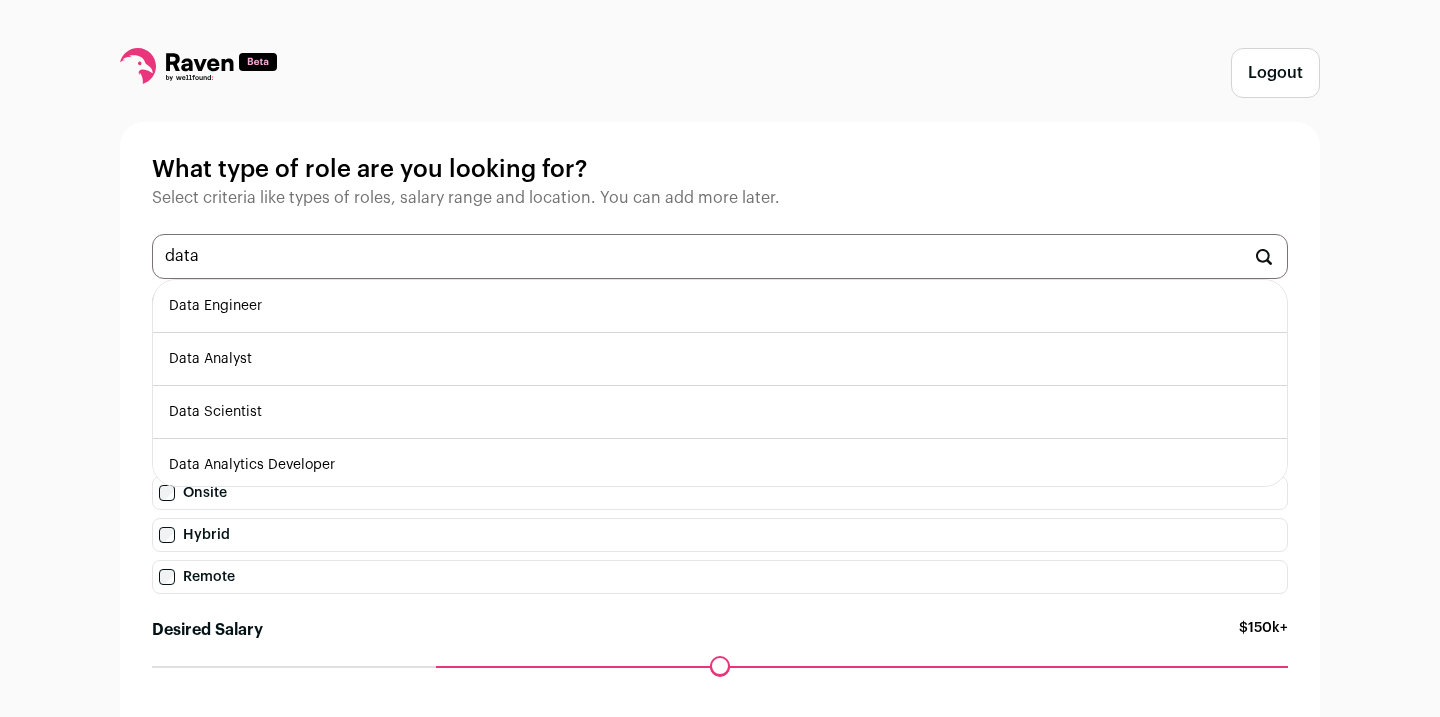 click on "Data Analyst" at bounding box center (720, 359) 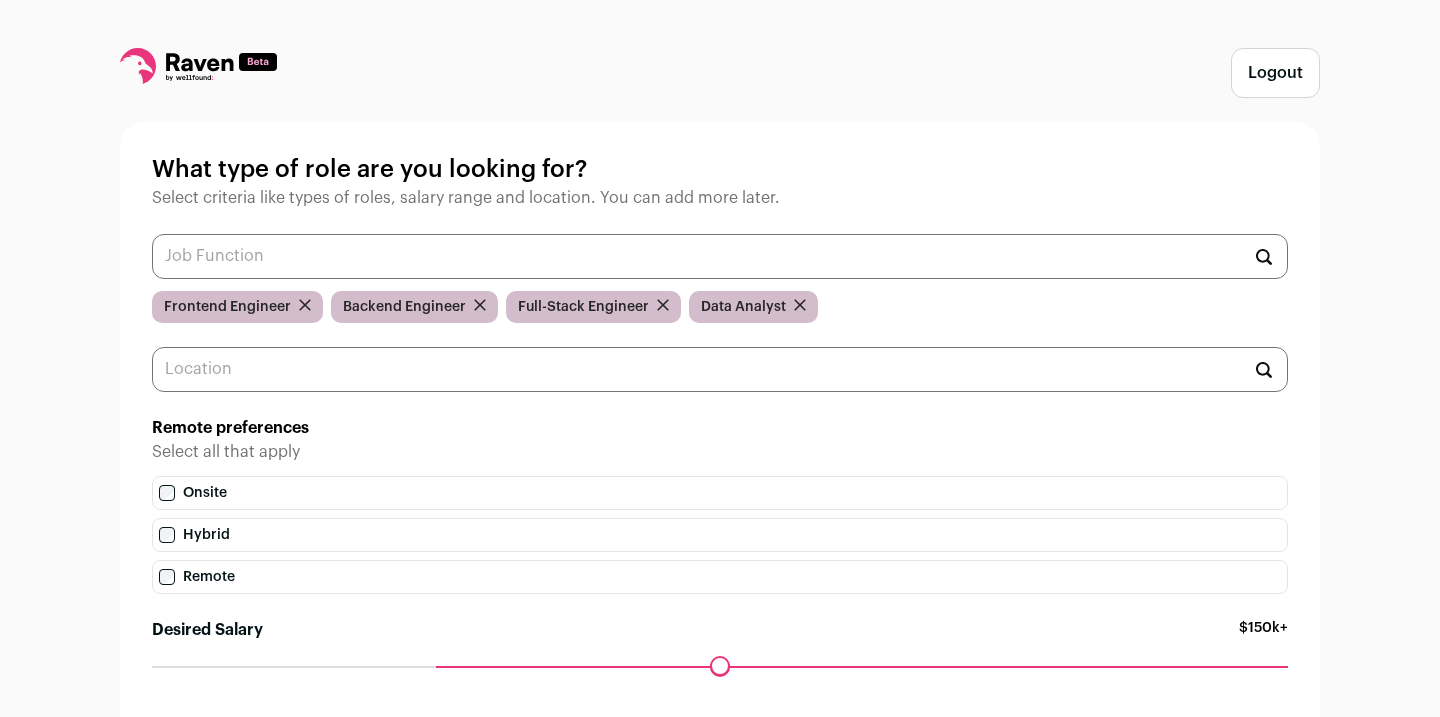scroll, scrollTop: 0, scrollLeft: 0, axis: both 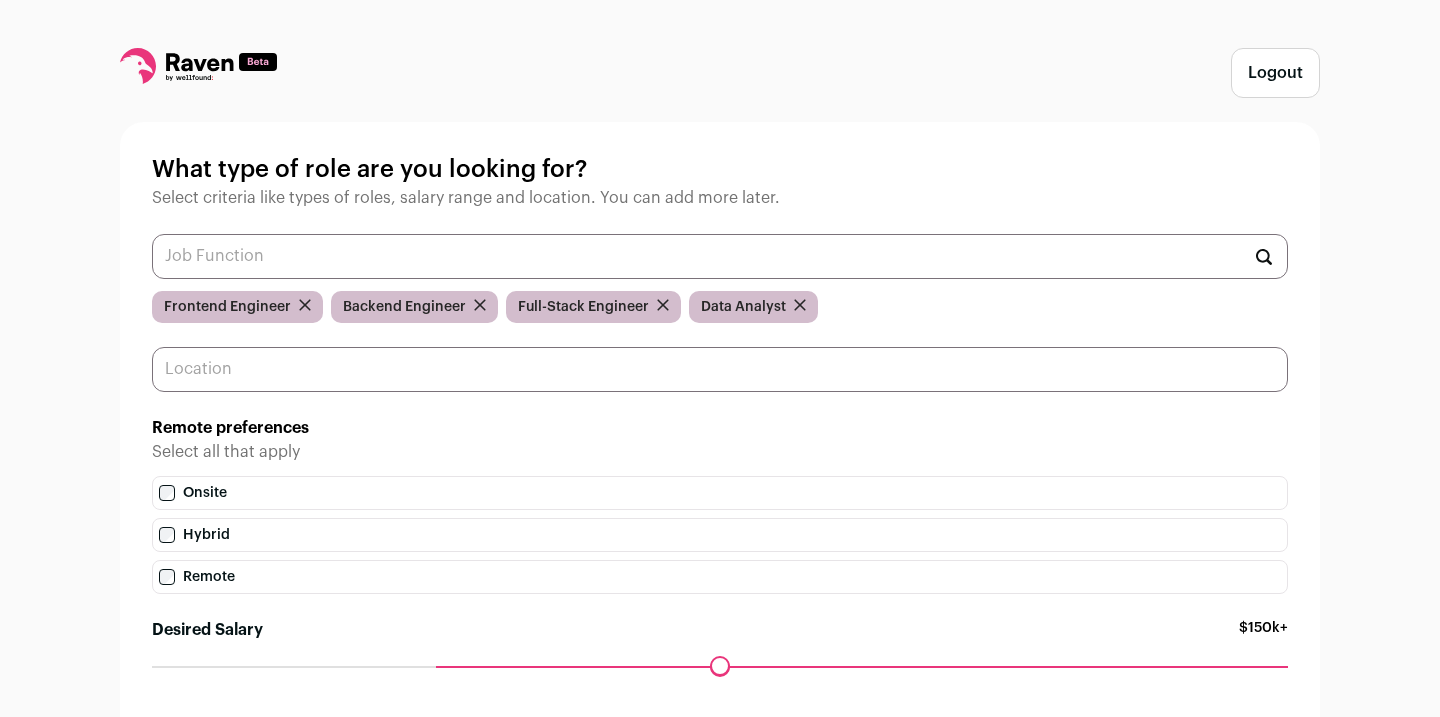 click at bounding box center [720, 369] 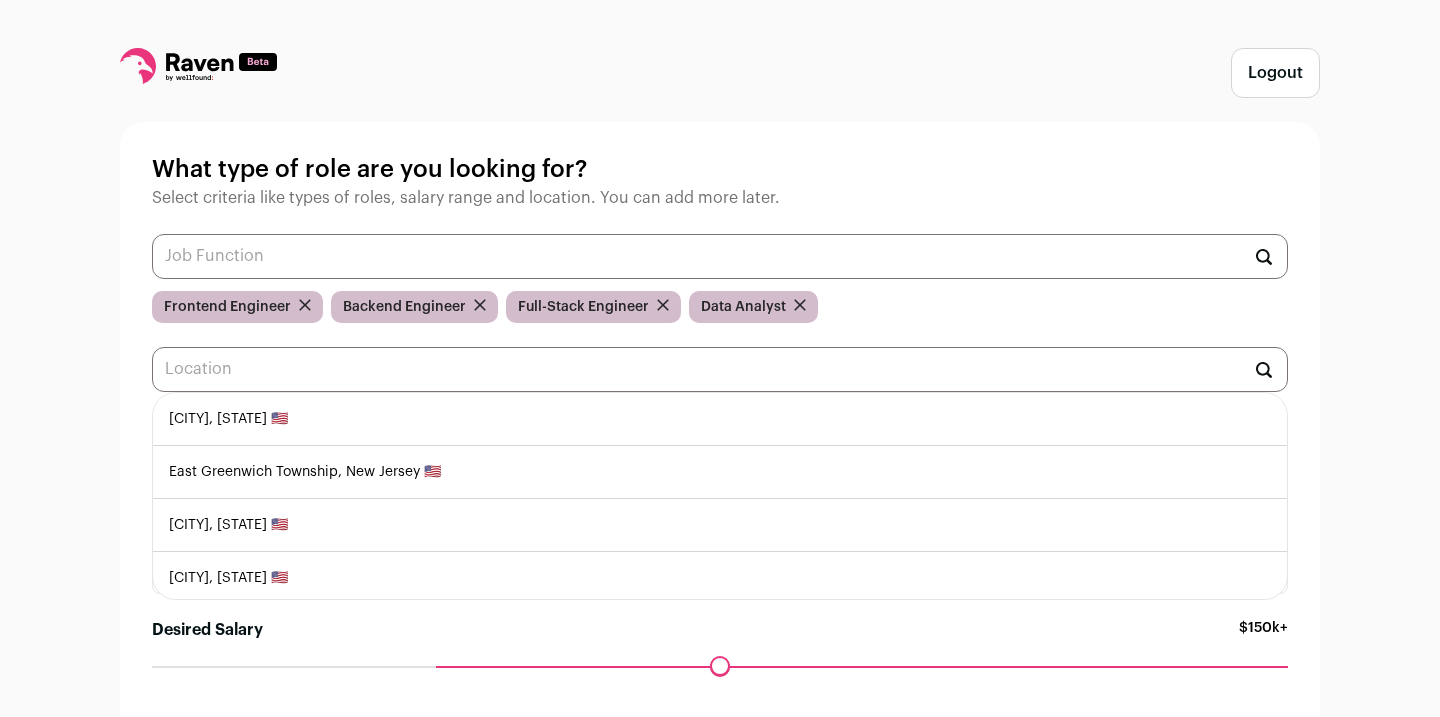 click on "[CITY], [STATE] 🇺🇸
[CITY], [STATE] 🇺🇸
[CITY], [STATE] 🇺🇸
[CITY], [STATE] 🇺🇸" at bounding box center [720, 432] 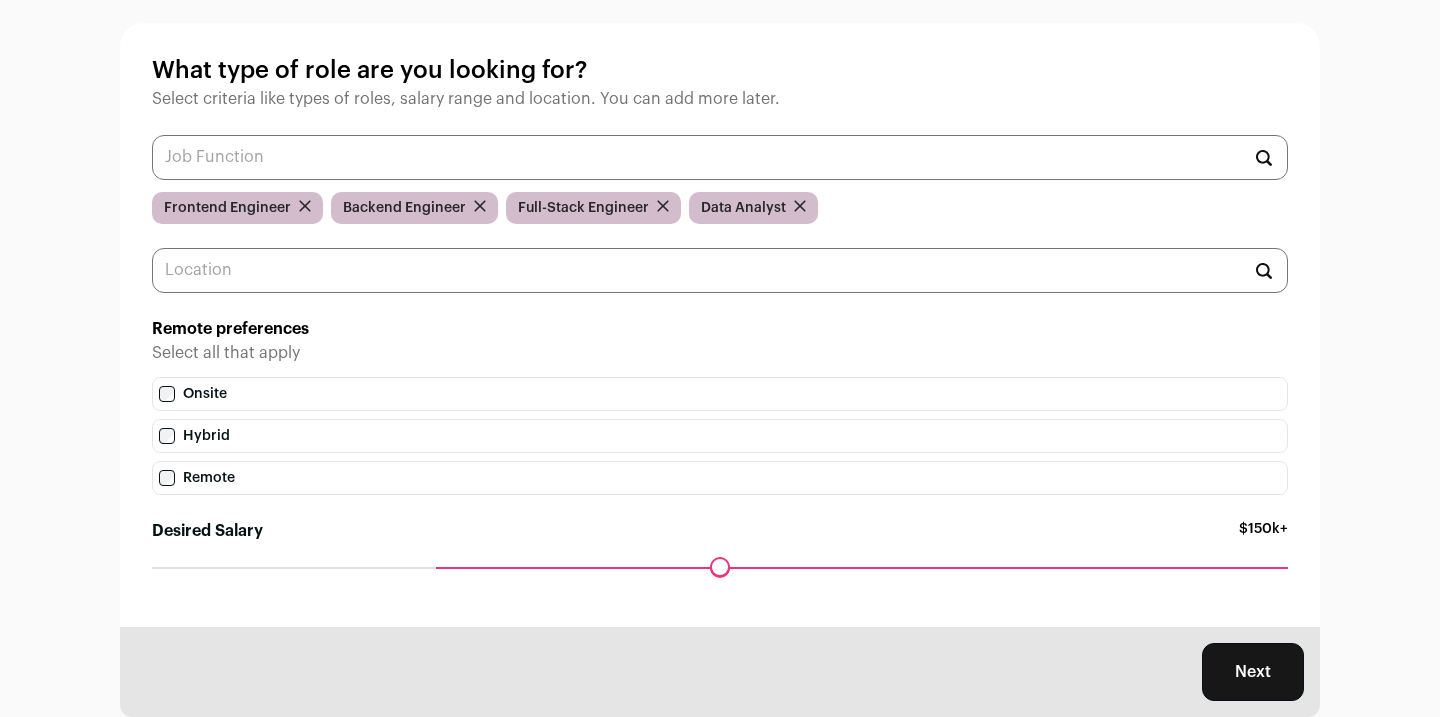 scroll, scrollTop: 147, scrollLeft: 0, axis: vertical 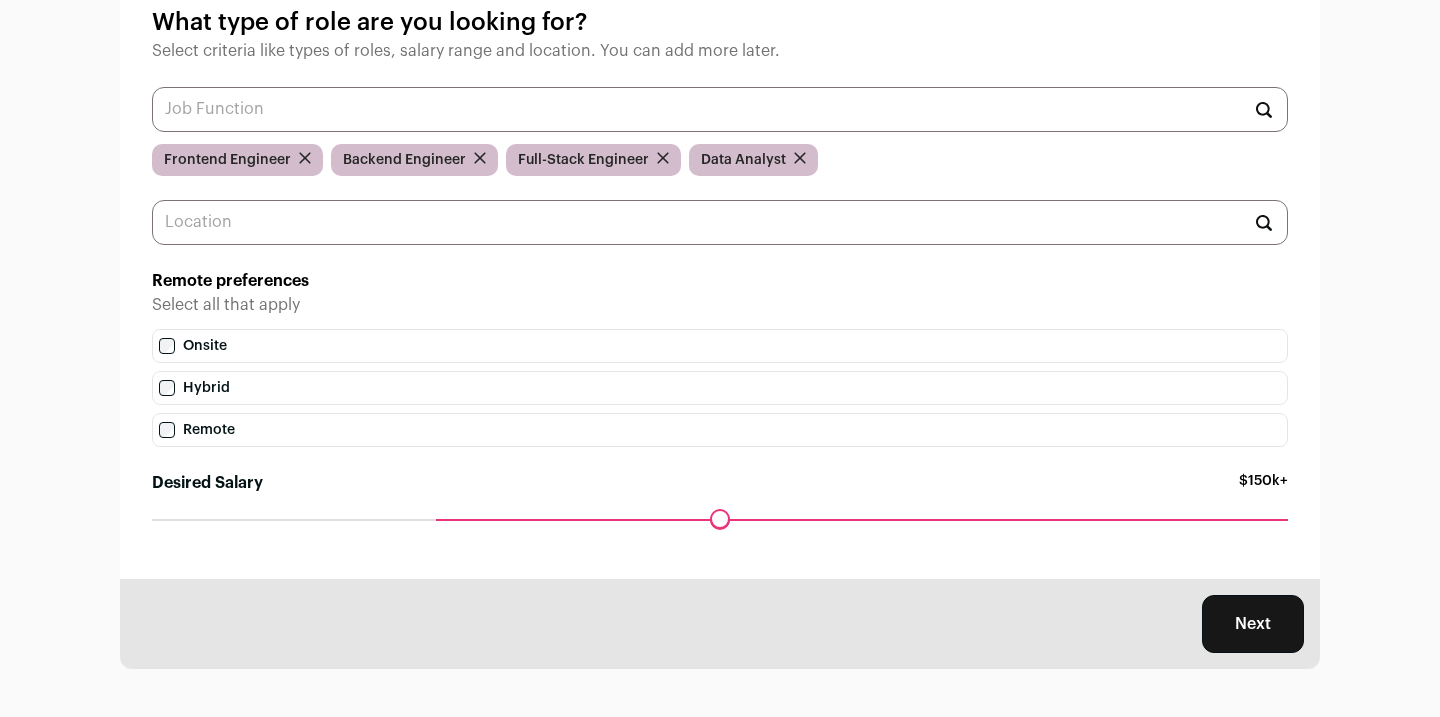 click on "Onsite" at bounding box center [720, 346] 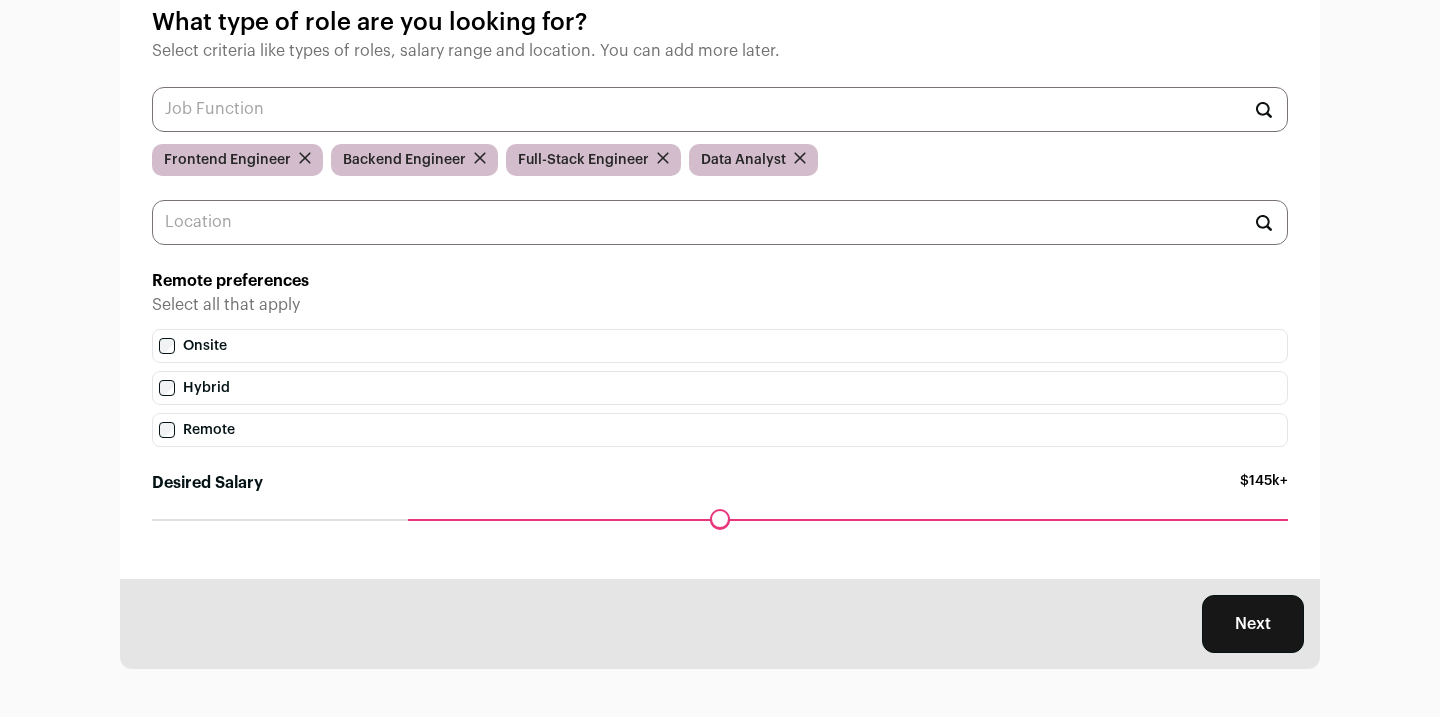 drag, startPoint x: 436, startPoint y: 523, endPoint x: 416, endPoint y: 516, distance: 21.189621 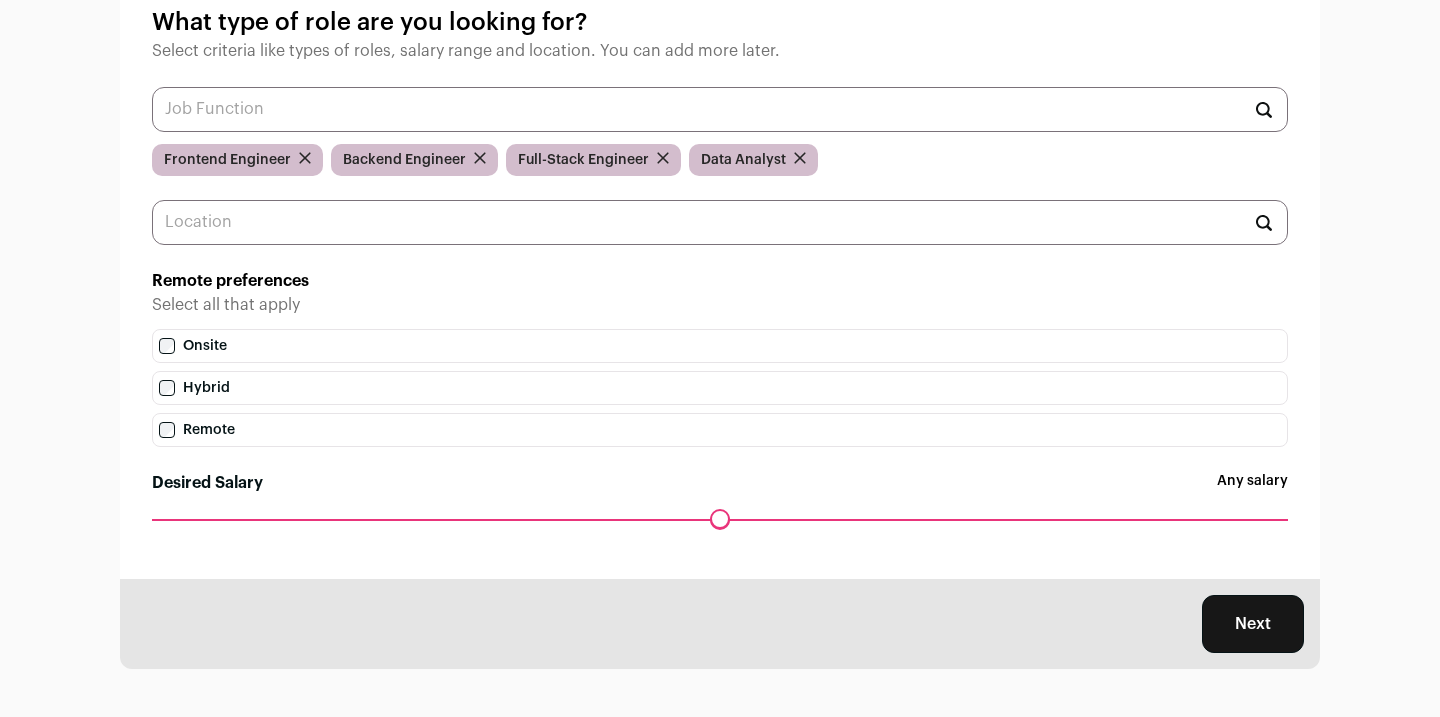 drag, startPoint x: 414, startPoint y: 523, endPoint x: 155, endPoint y: 484, distance: 261.91983 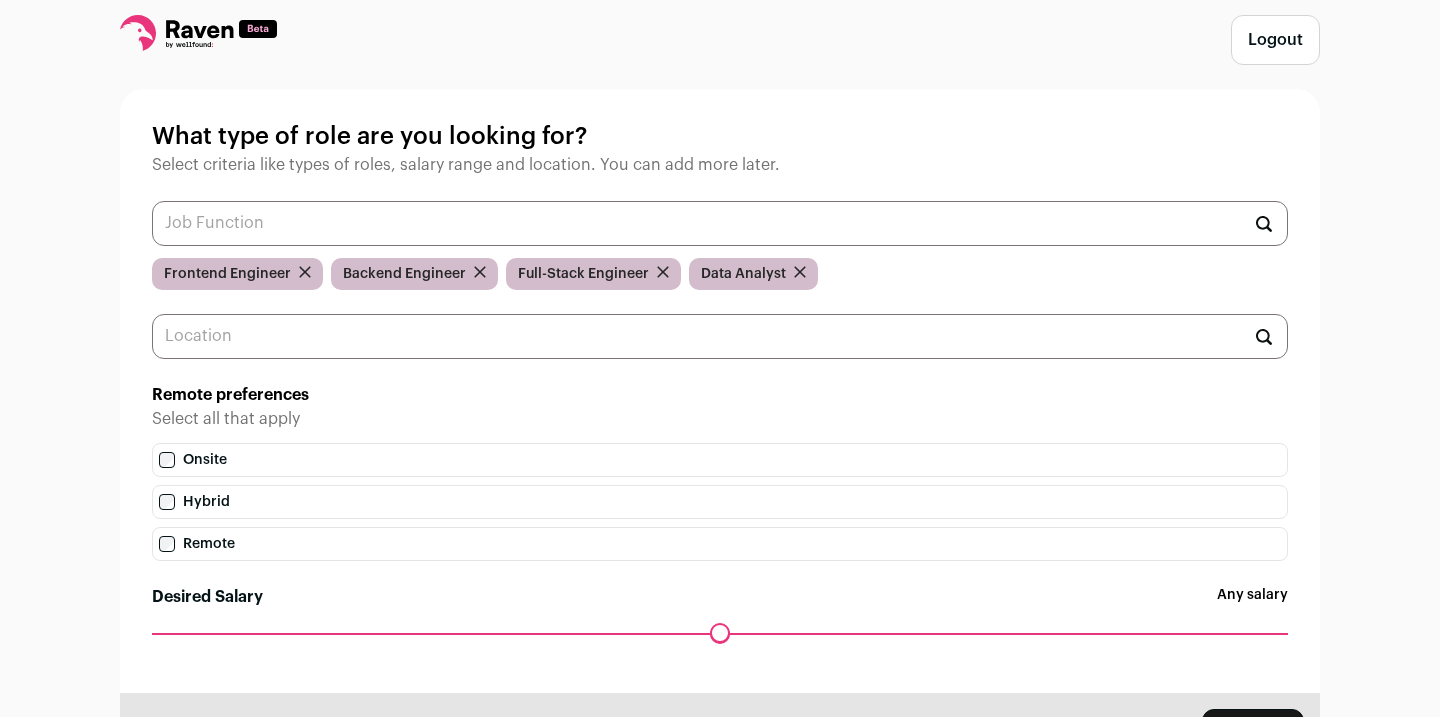 scroll, scrollTop: 147, scrollLeft: 0, axis: vertical 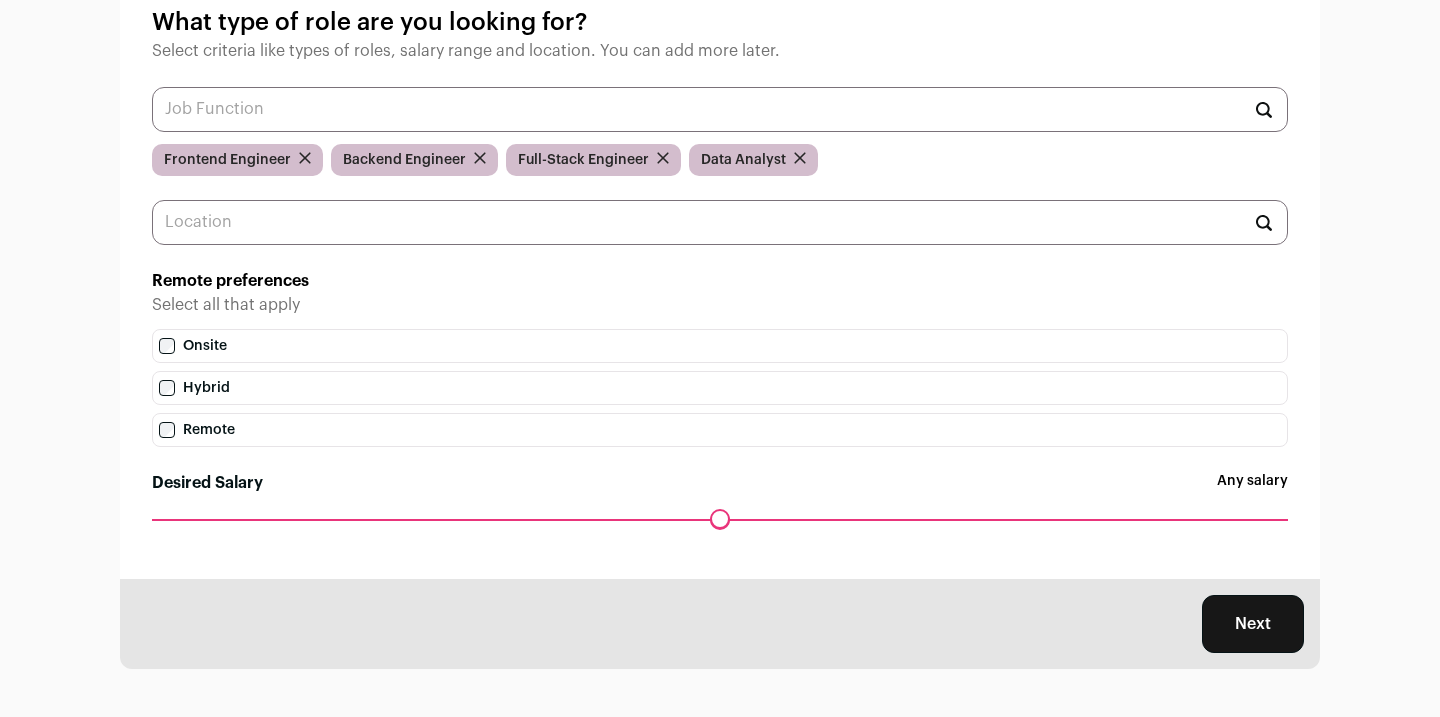click on "Next" at bounding box center (1253, 624) 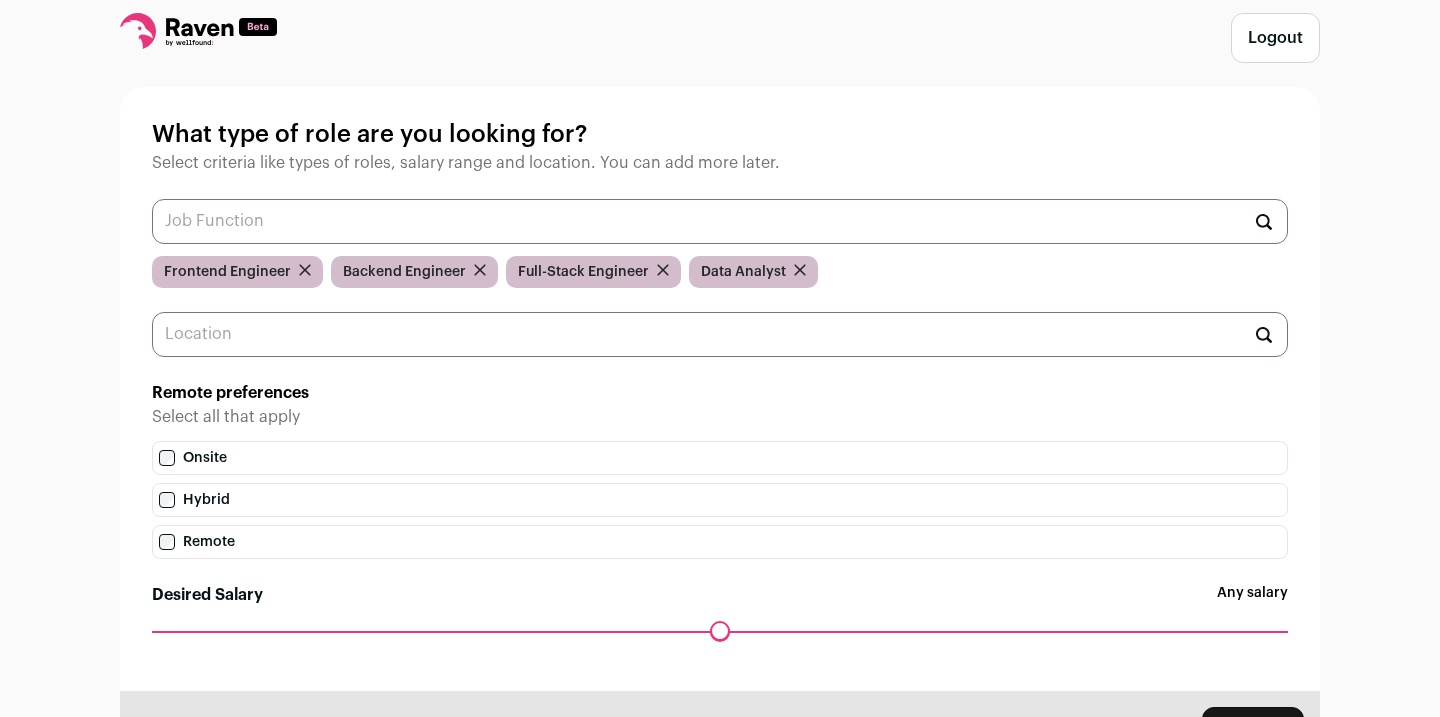 scroll, scrollTop: 147, scrollLeft: 0, axis: vertical 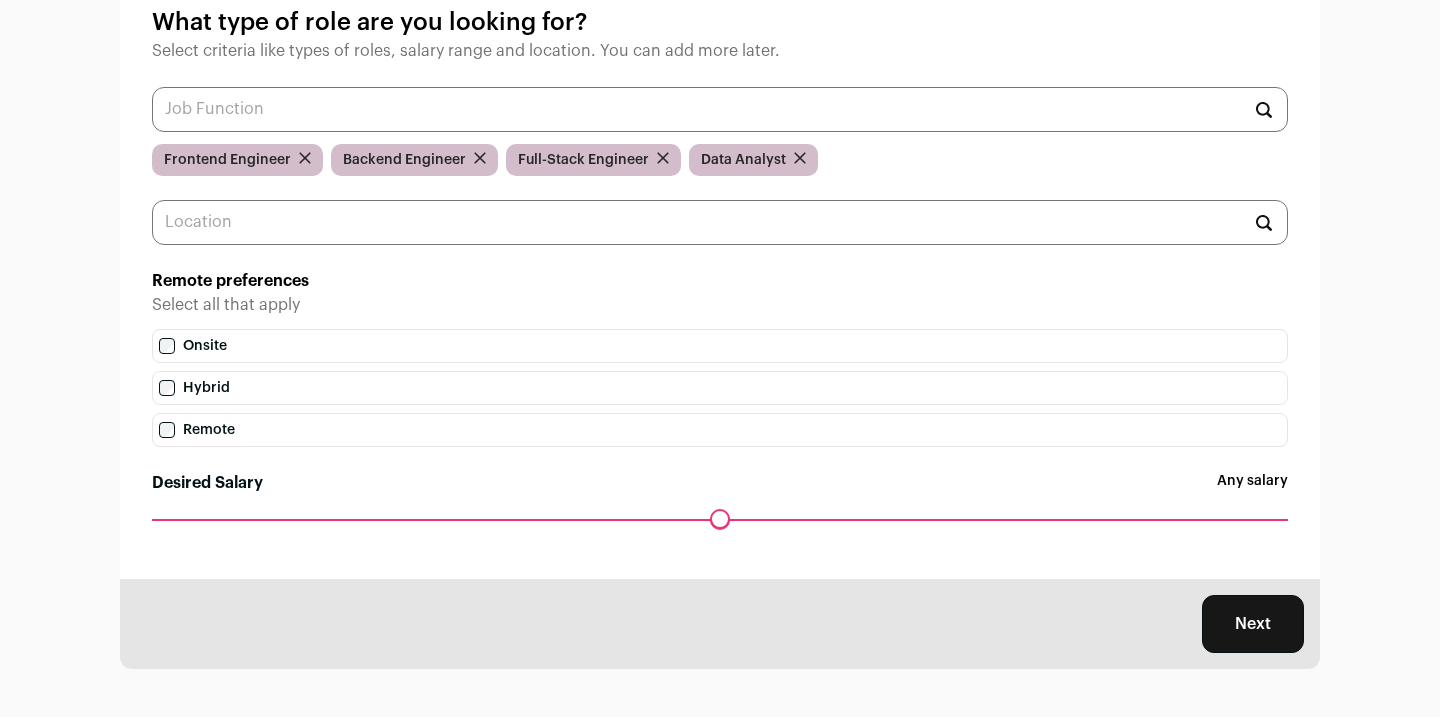 click on "Next" at bounding box center [1253, 624] 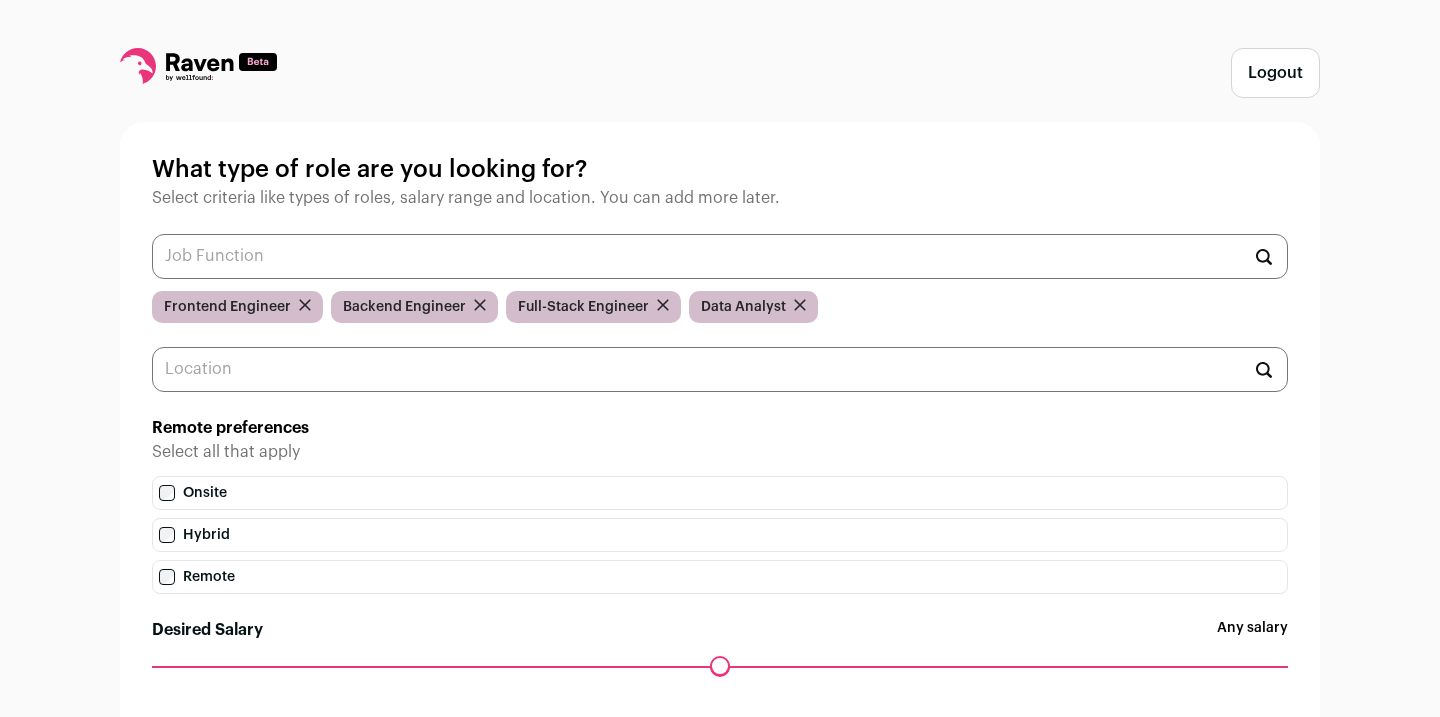 scroll, scrollTop: 147, scrollLeft: 0, axis: vertical 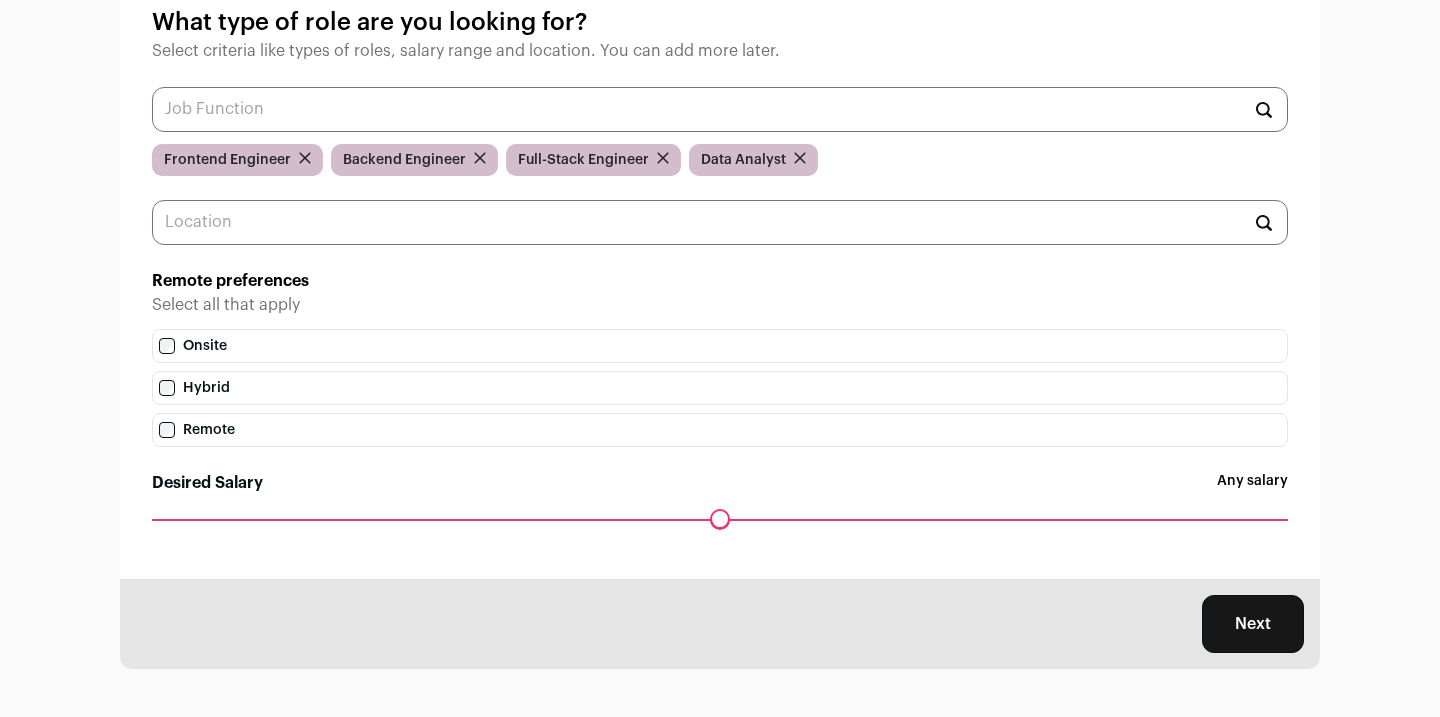 click on "Next" at bounding box center (1253, 624) 